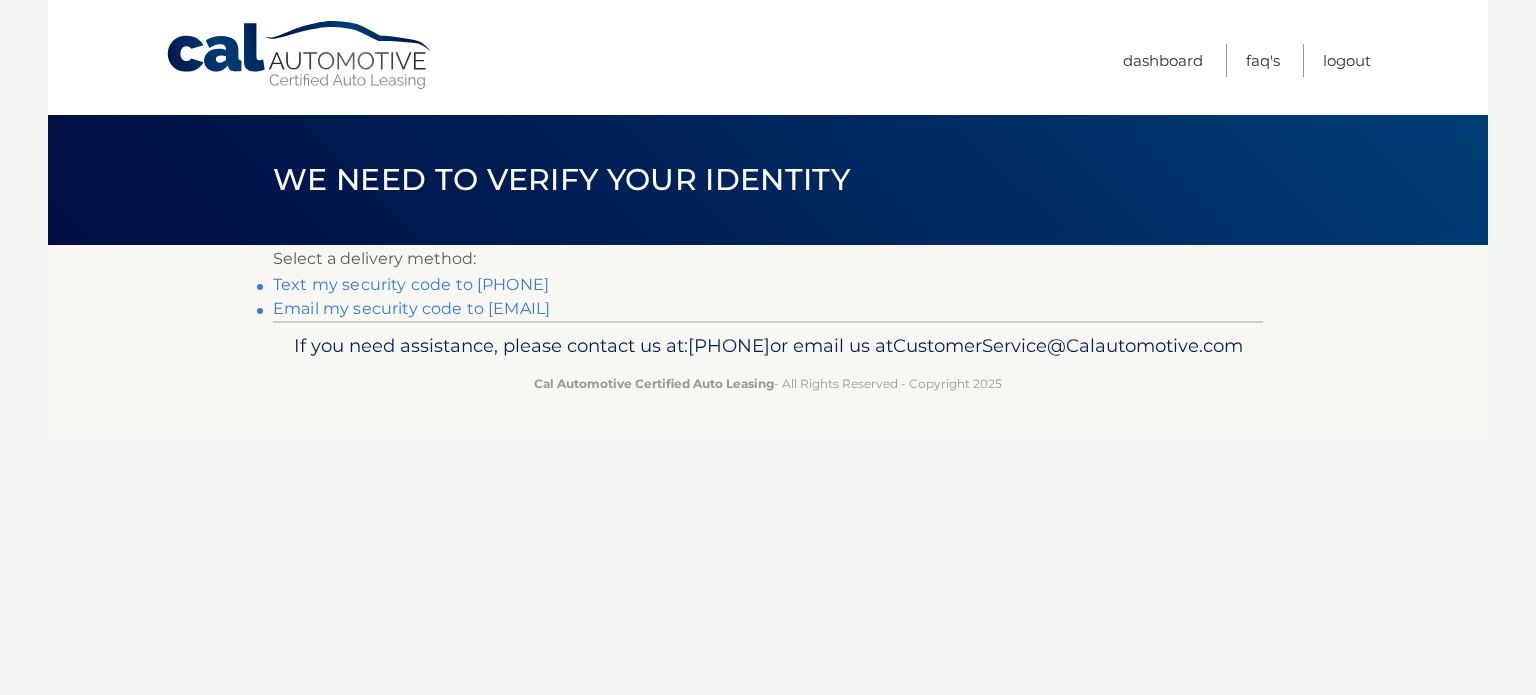 scroll, scrollTop: 0, scrollLeft: 0, axis: both 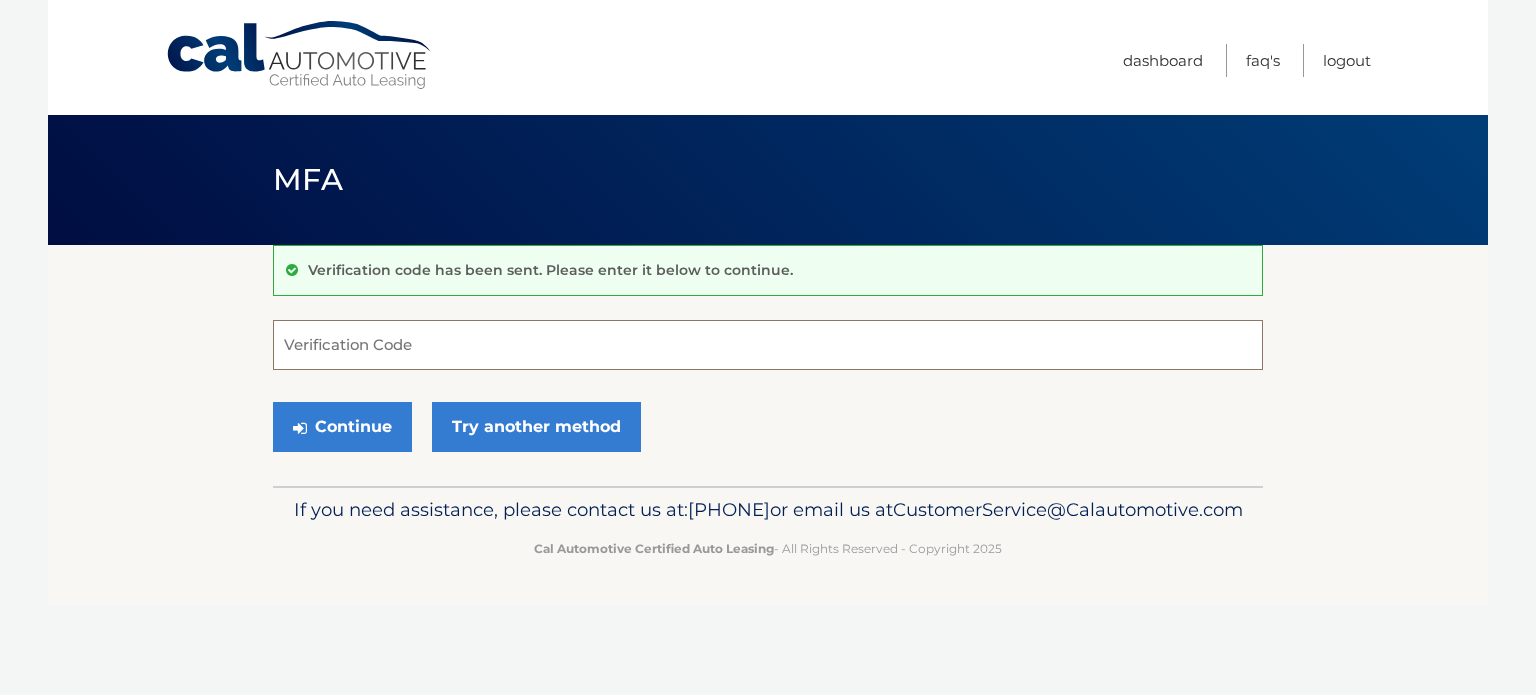click on "Verification Code" at bounding box center [768, 345] 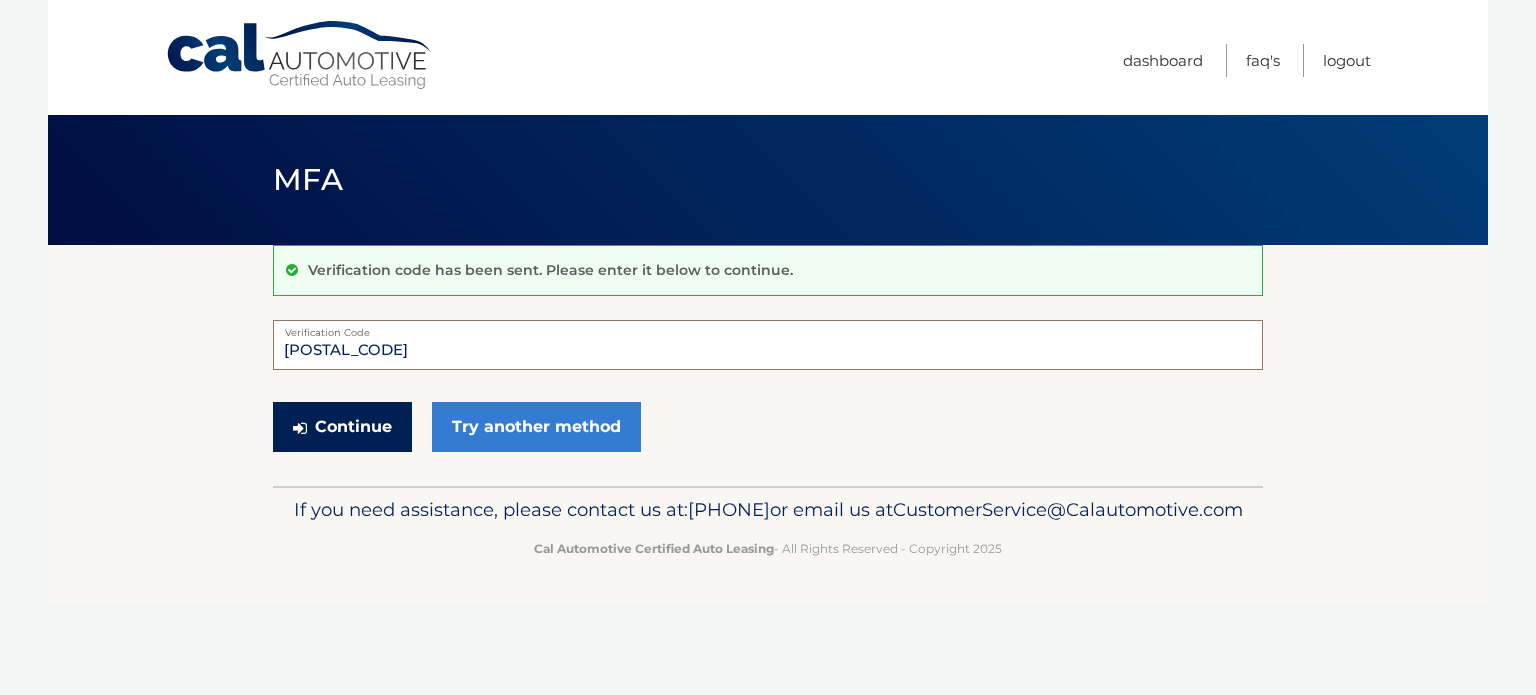 type on "038105" 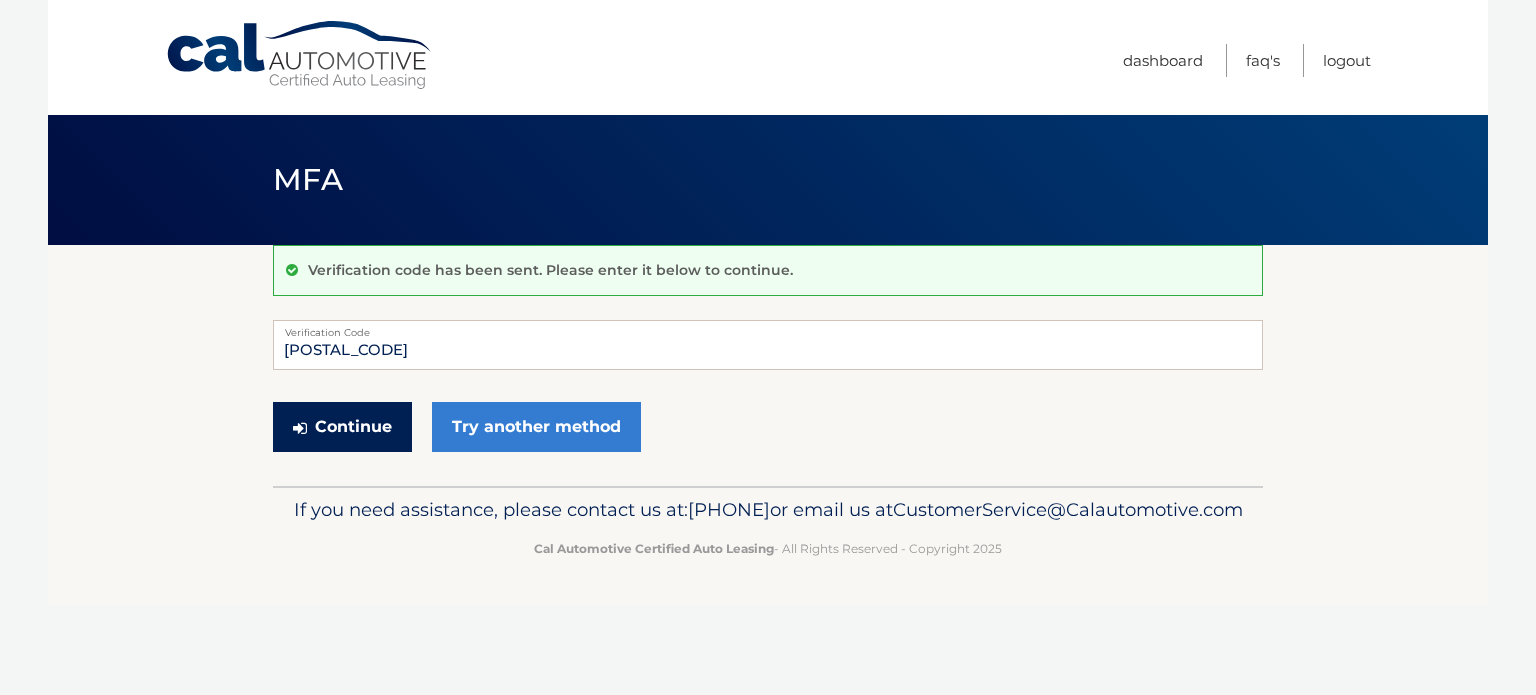 click on "Continue" at bounding box center (342, 427) 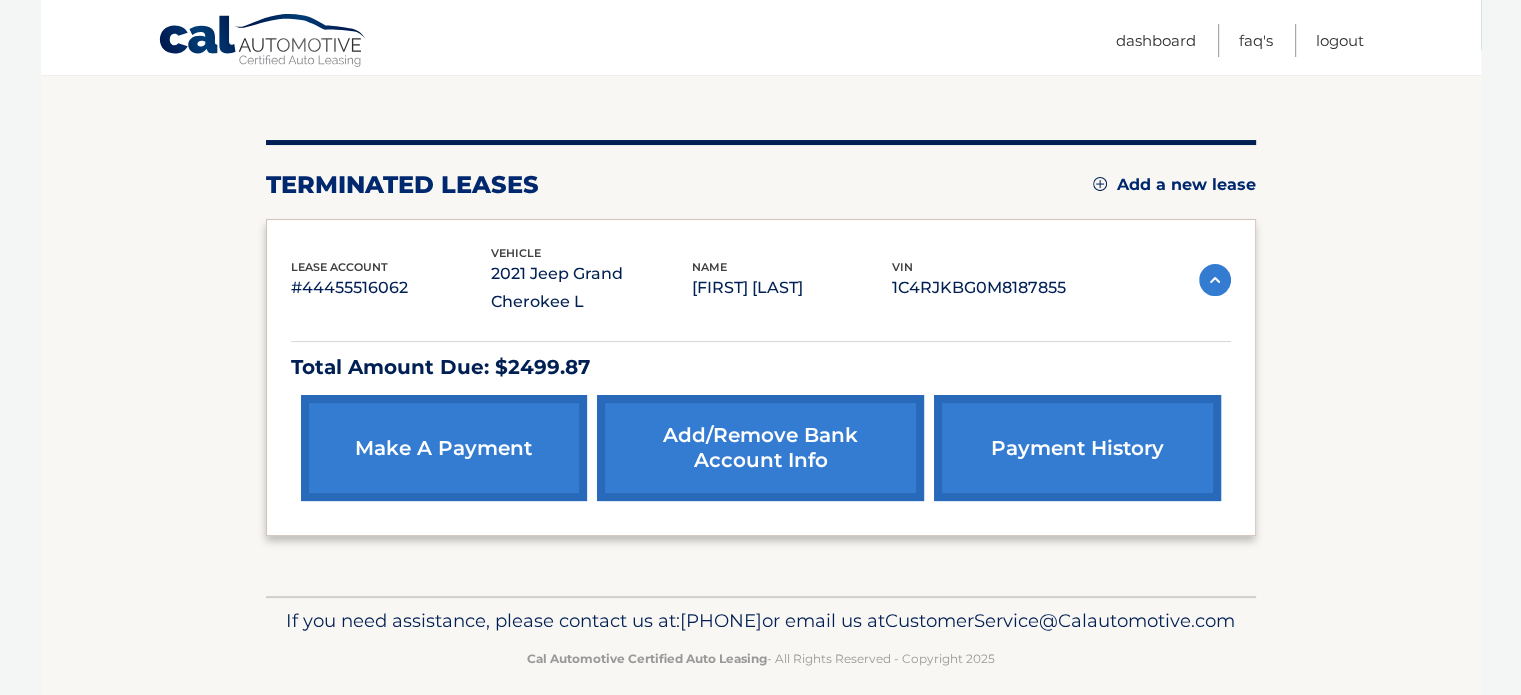 scroll, scrollTop: 200, scrollLeft: 0, axis: vertical 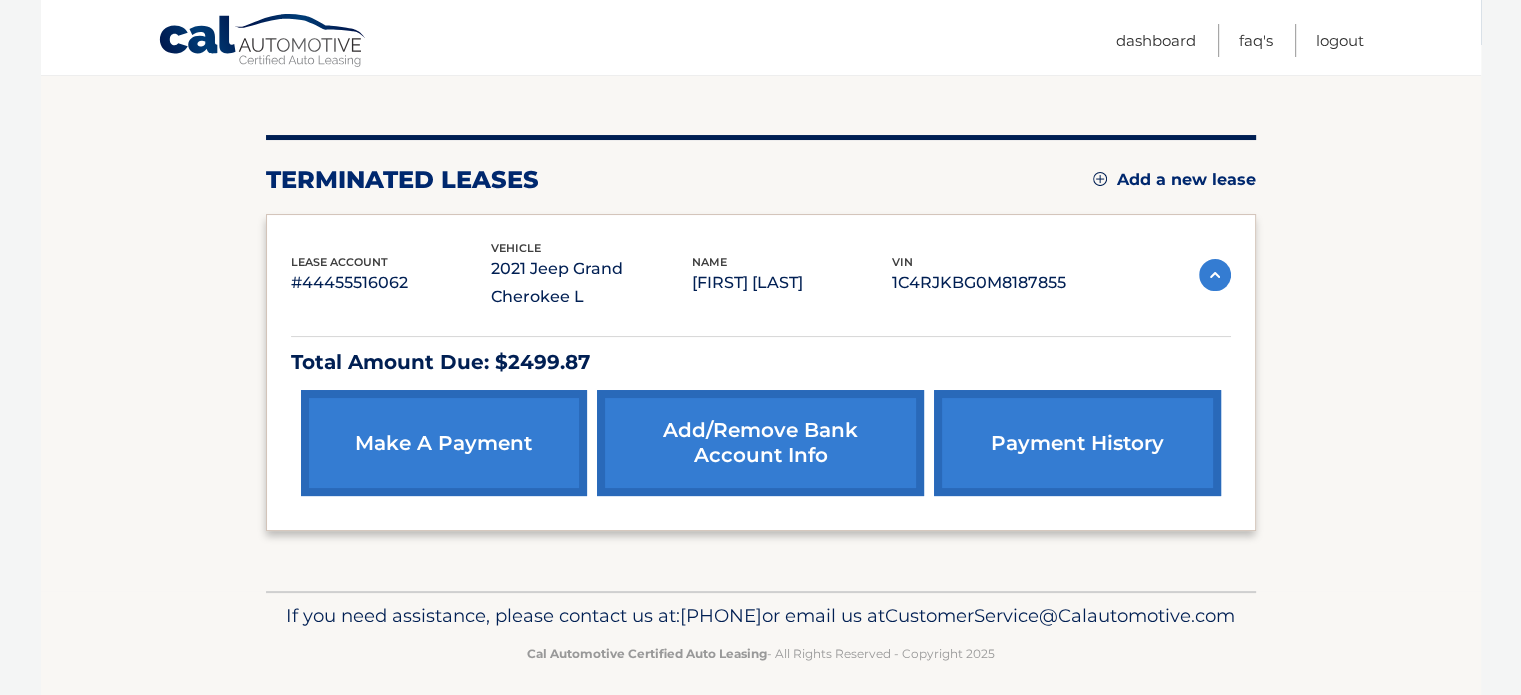 click on "make a payment" at bounding box center (444, 443) 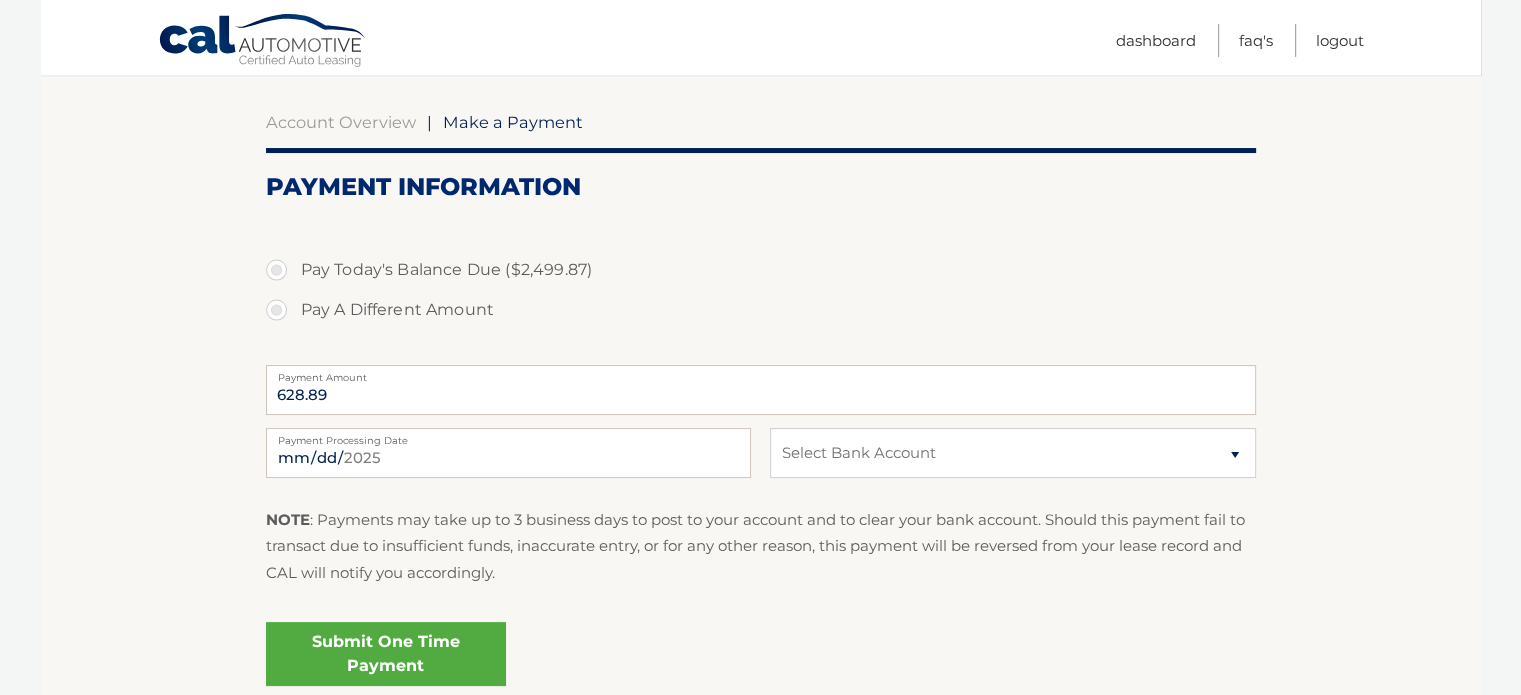 scroll, scrollTop: 0, scrollLeft: 0, axis: both 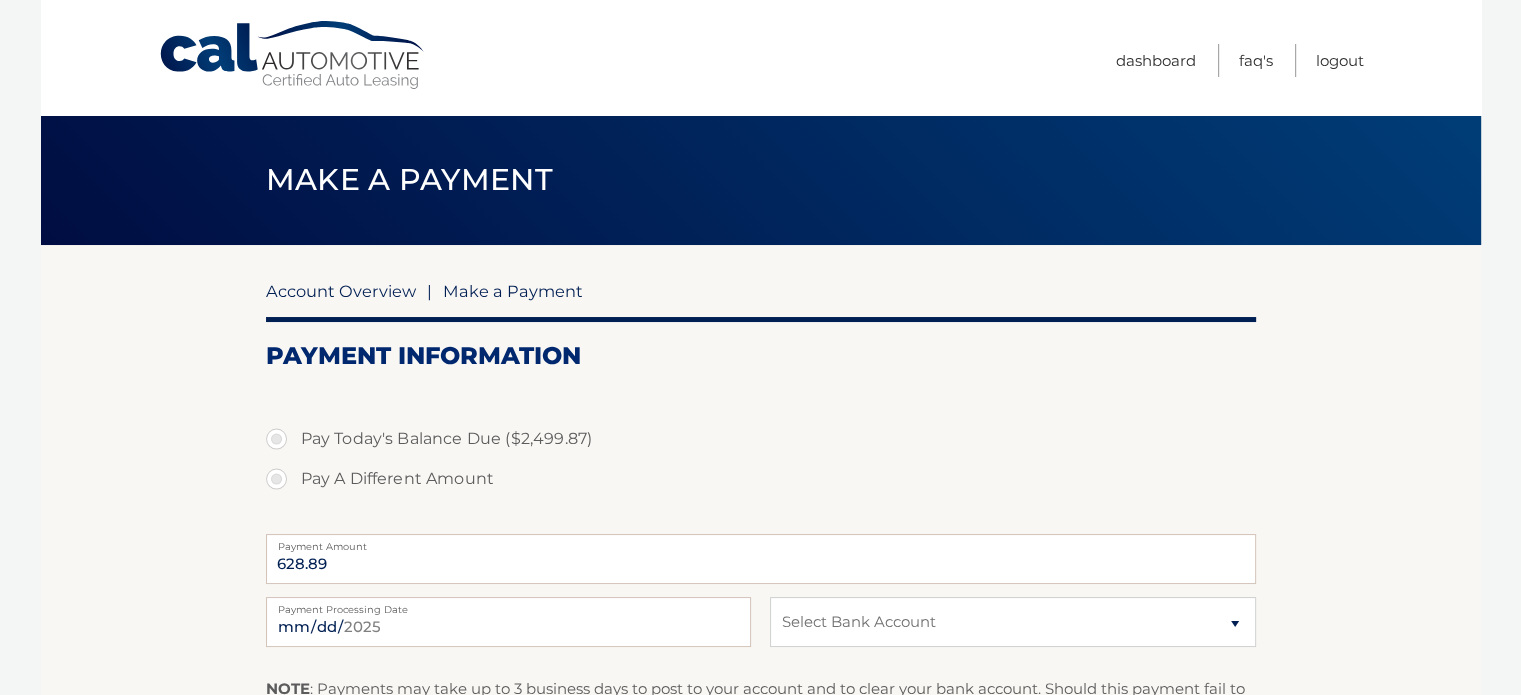 click on "Account Overview" at bounding box center (341, 291) 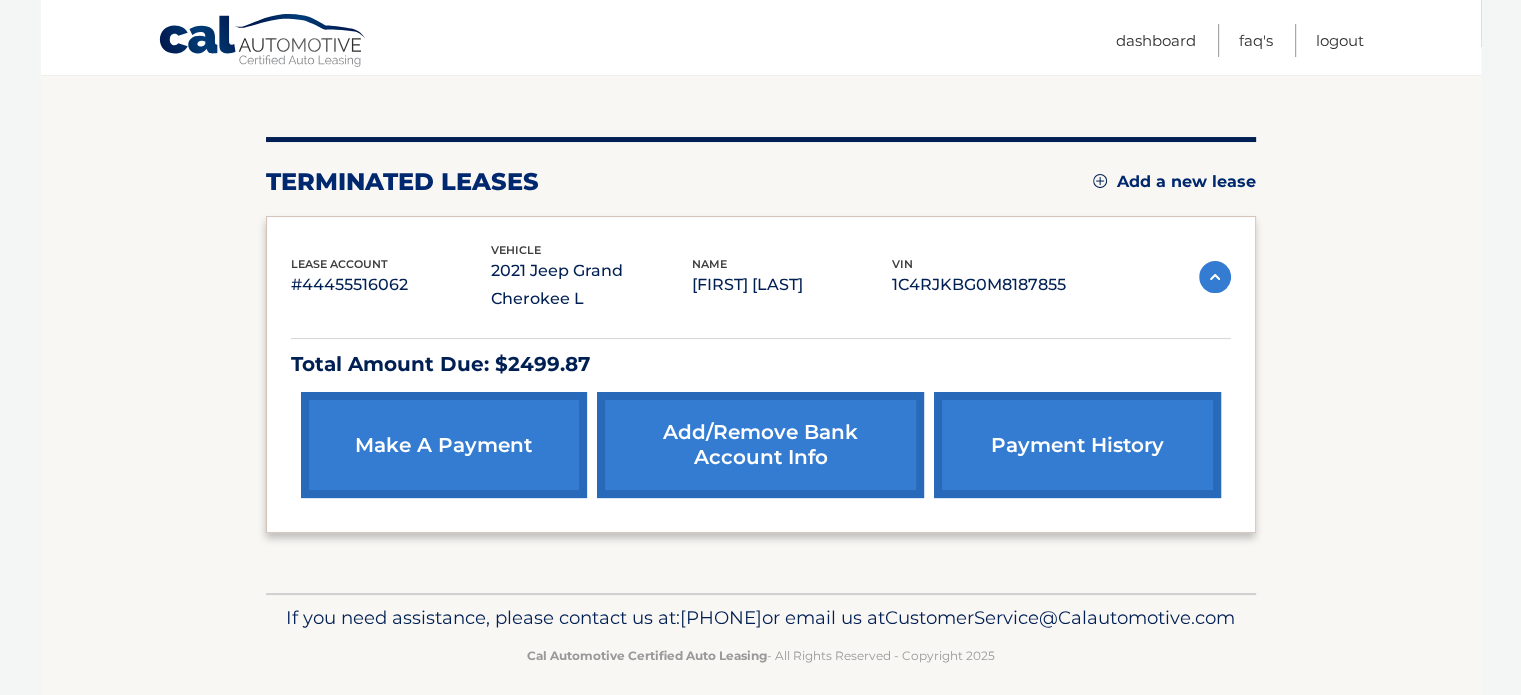 scroll, scrollTop: 245, scrollLeft: 0, axis: vertical 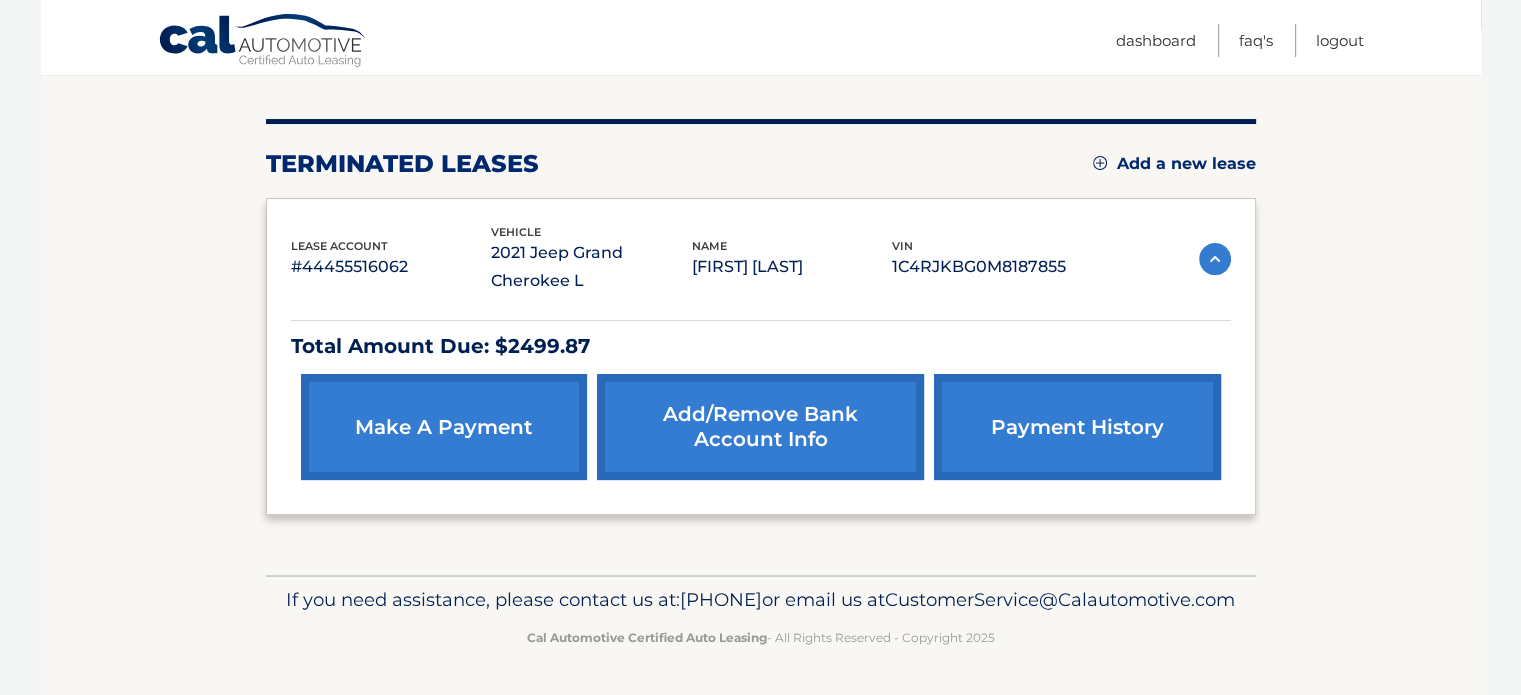click on "payment history" at bounding box center (1077, 427) 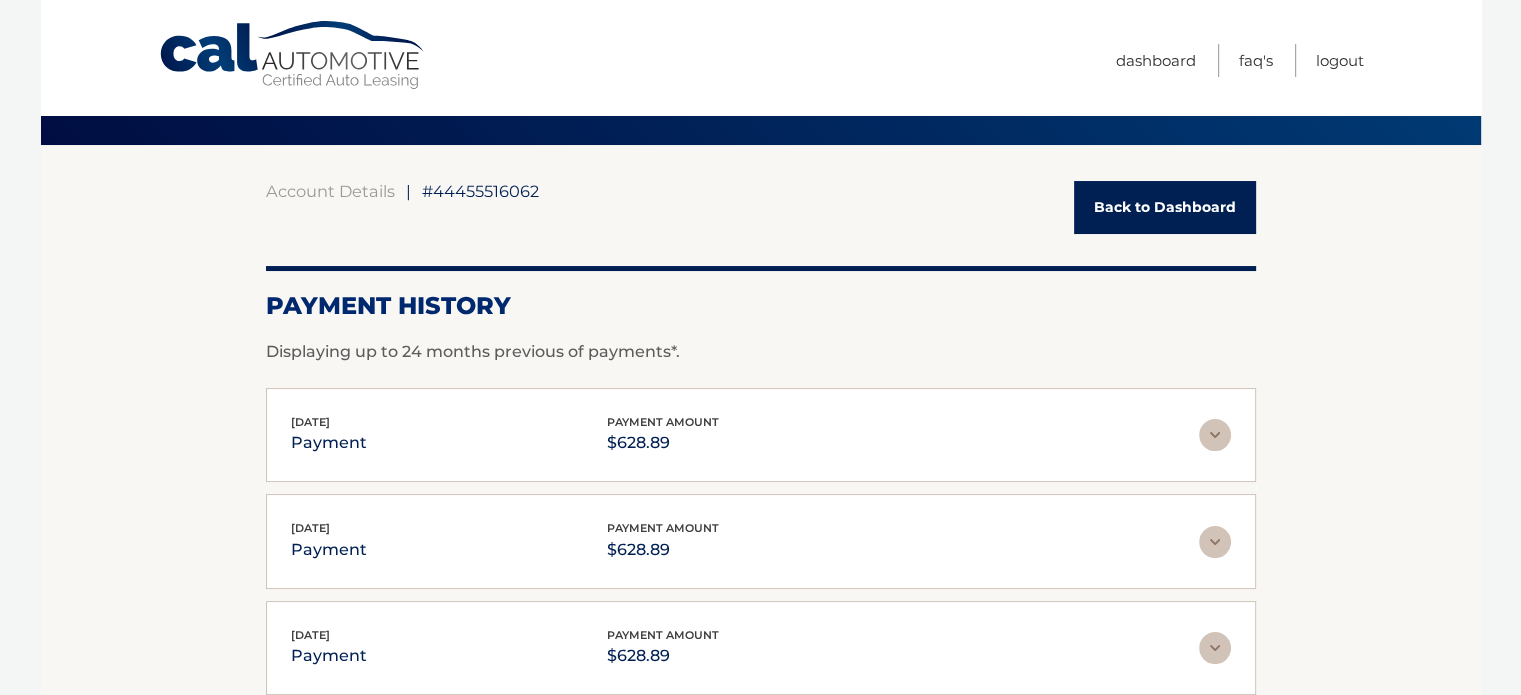 scroll, scrollTop: 0, scrollLeft: 0, axis: both 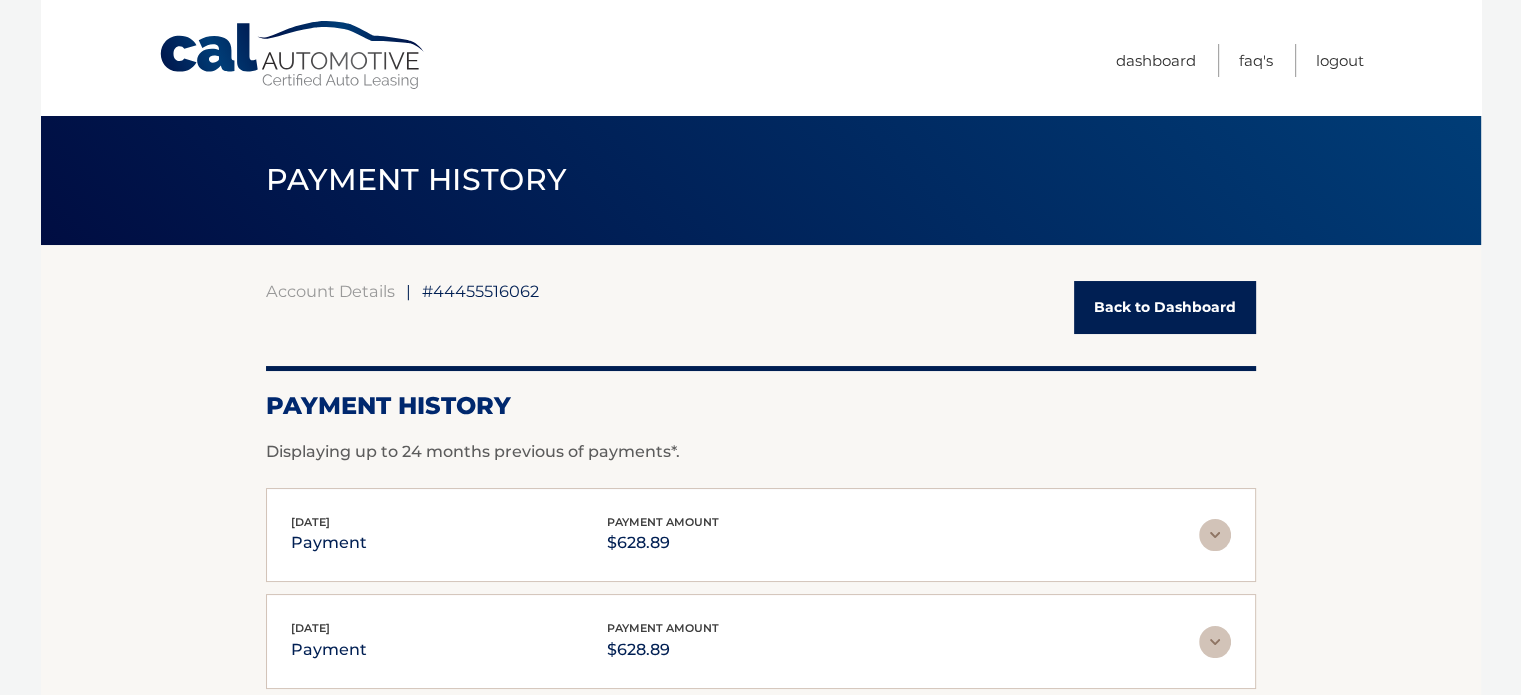 click on "Account Details
|
#44455516062
Back to Dashboard
Payment History
Displaying up to 24 months previous of payments*.
Jan 27, 2025
payment
payment amount
$628.89
Late Charges
$0.00
Miscelleneous Charges*
$0.00
Sales Tax" at bounding box center (761, 703) 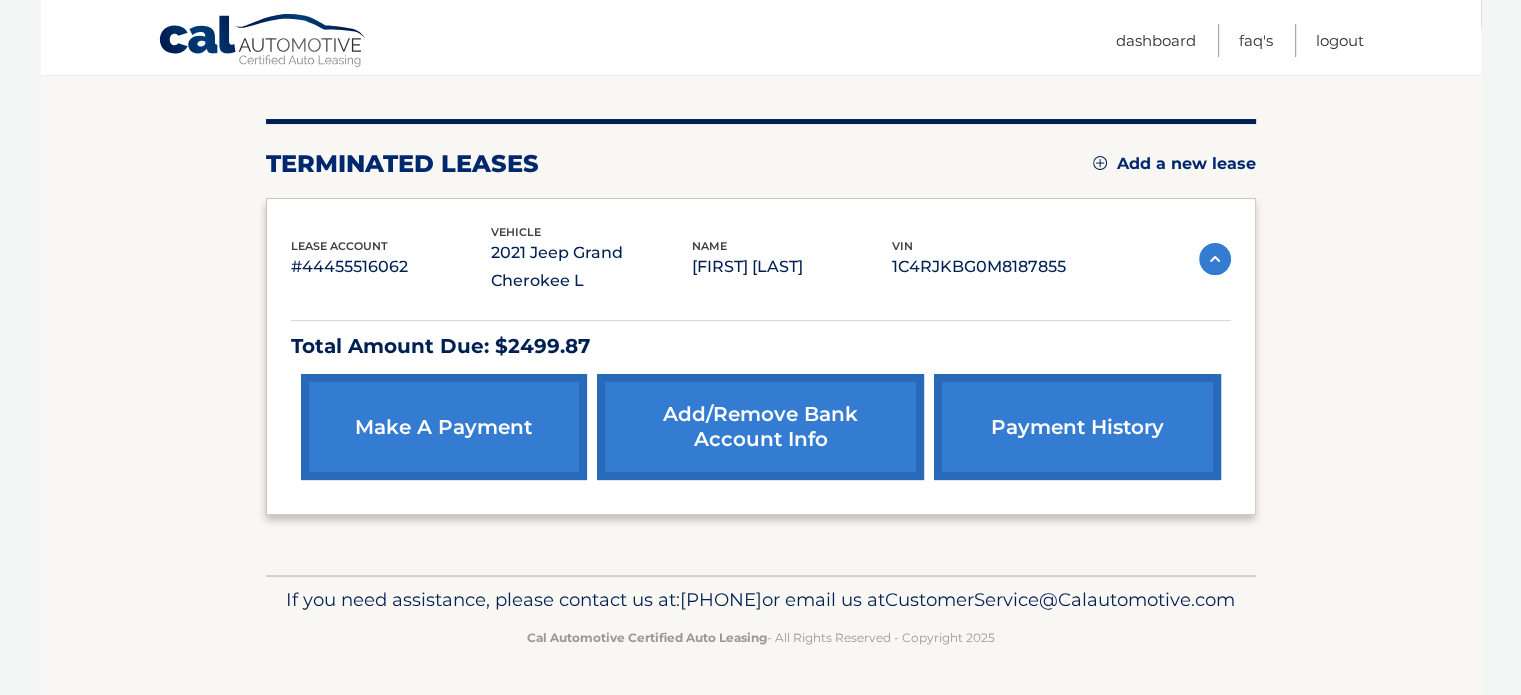 scroll, scrollTop: 245, scrollLeft: 0, axis: vertical 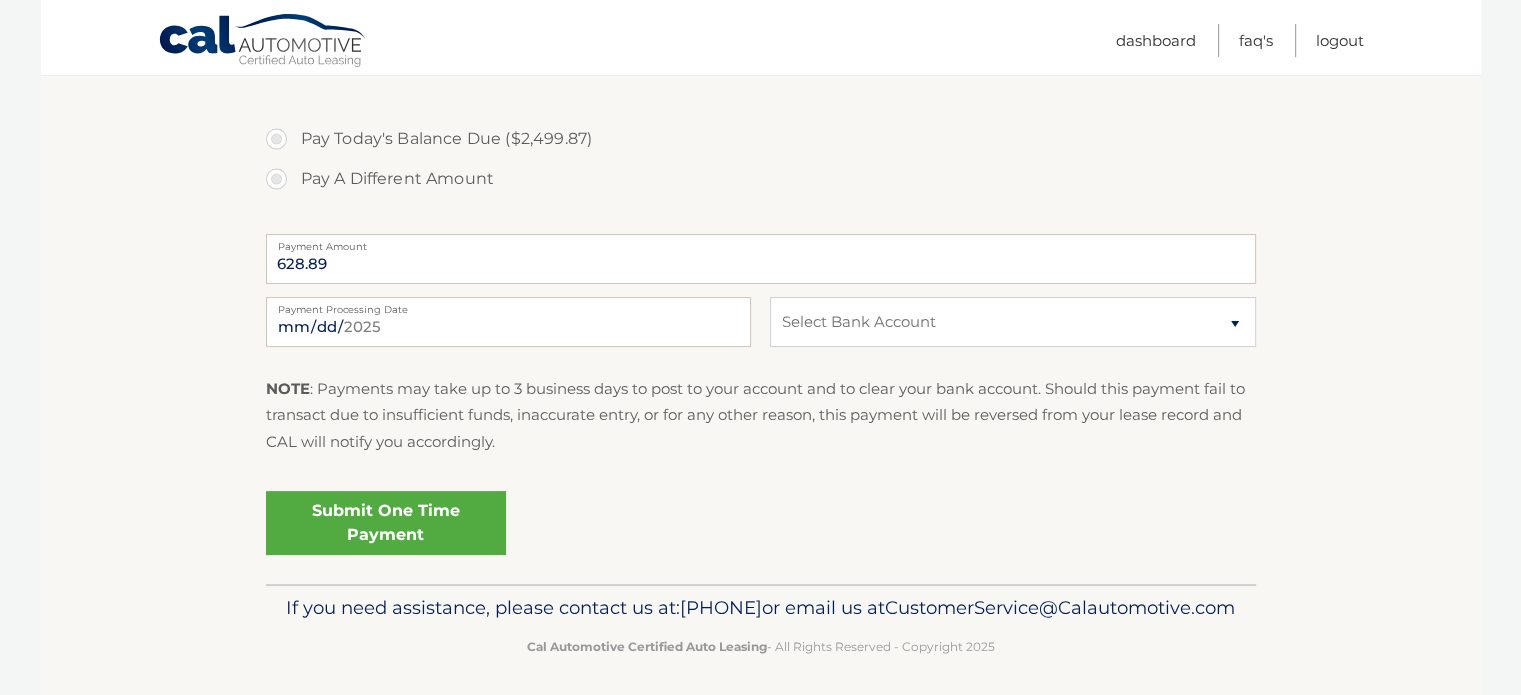 click on "Pay A Different Amount" at bounding box center (761, 179) 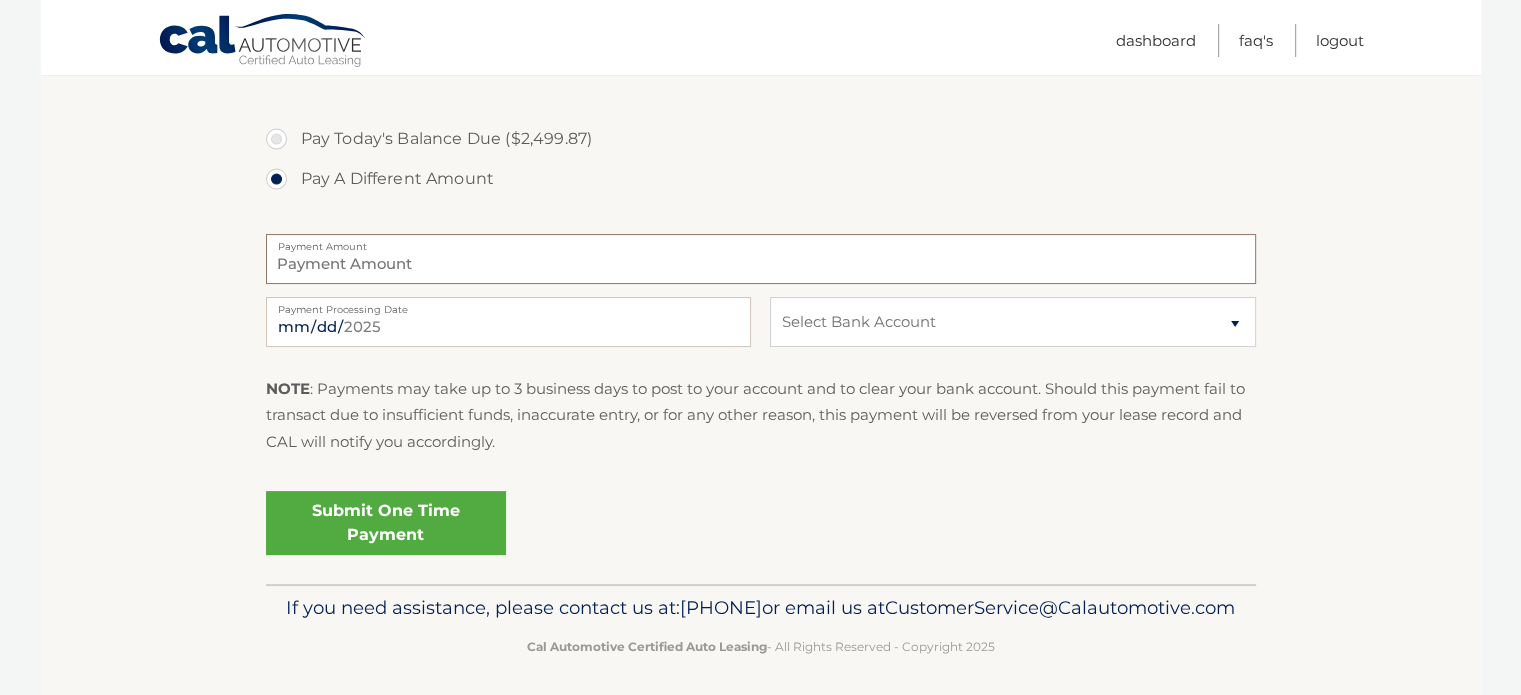 click on "Payment Amount" at bounding box center [761, 259] 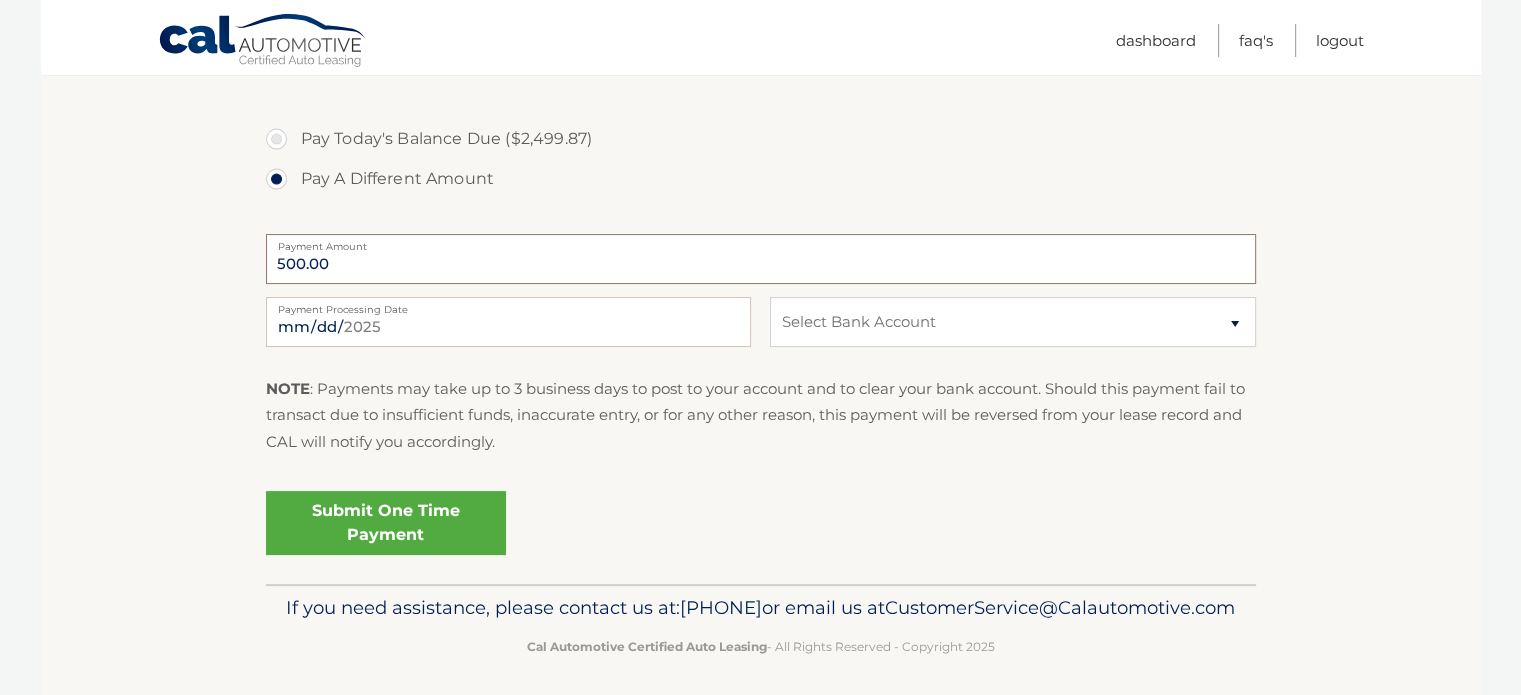 type on "500.00" 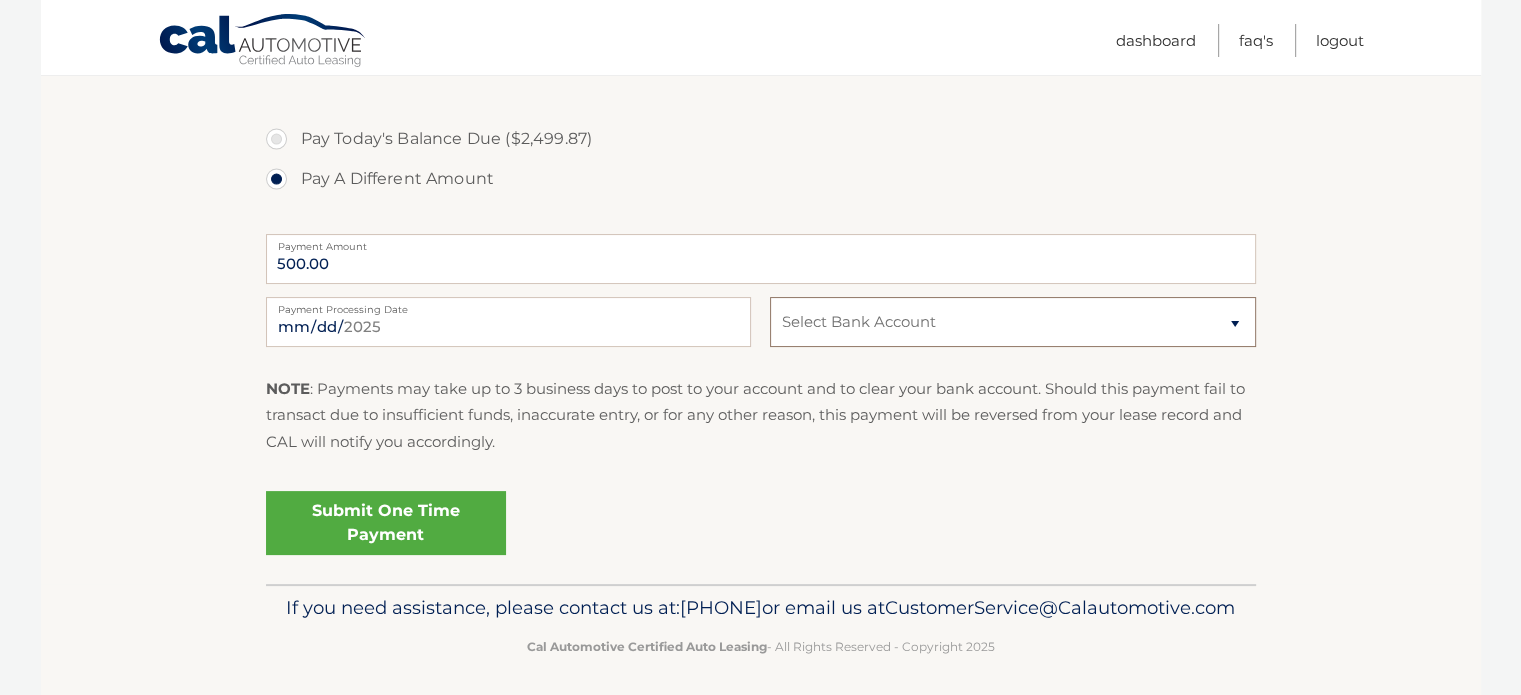 click on "Select Bank Account
Checking TD BANK NA *****[CC] TD Bank TD BANK NA *****[CC]" at bounding box center (1012, 322) 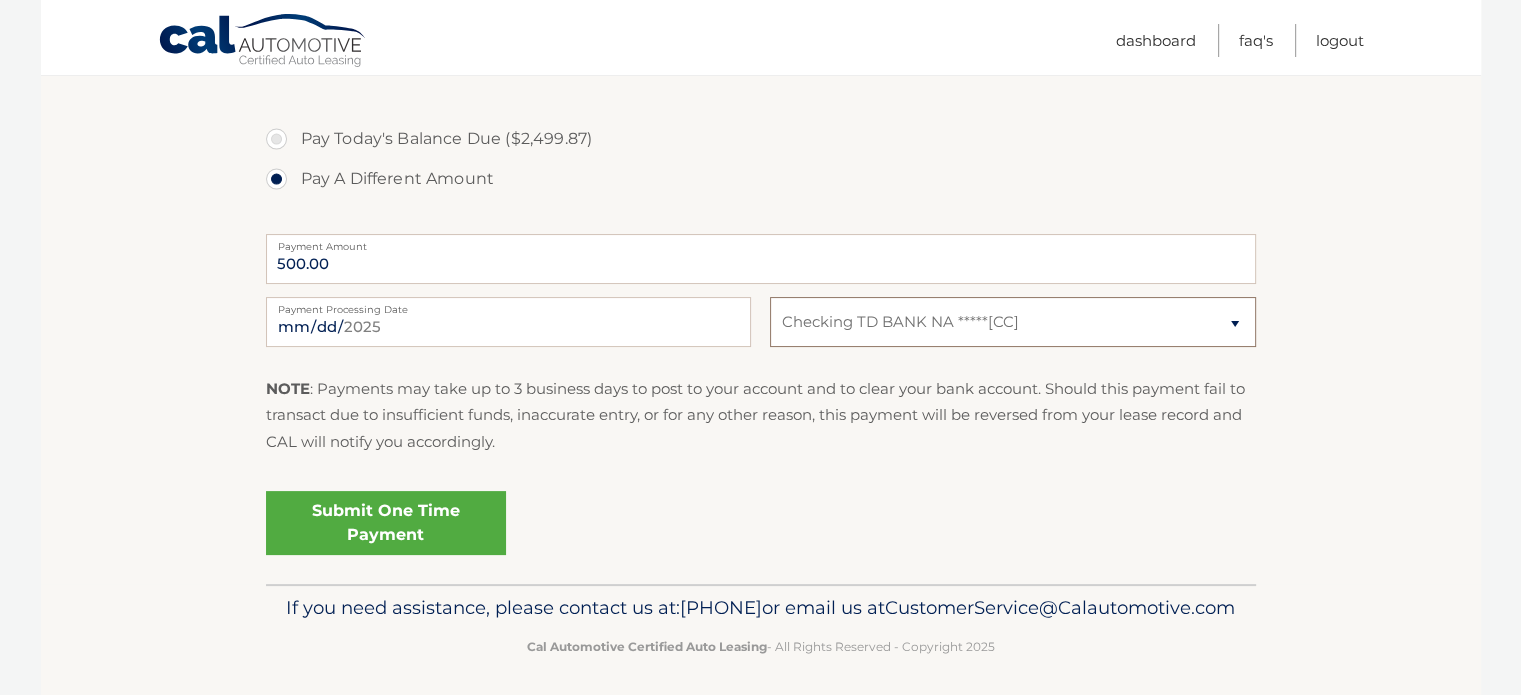 click on "Select Bank Account
Checking TD BANK NA *****[CC] TD Bank TD BANK NA *****[CC]" at bounding box center [1012, 322] 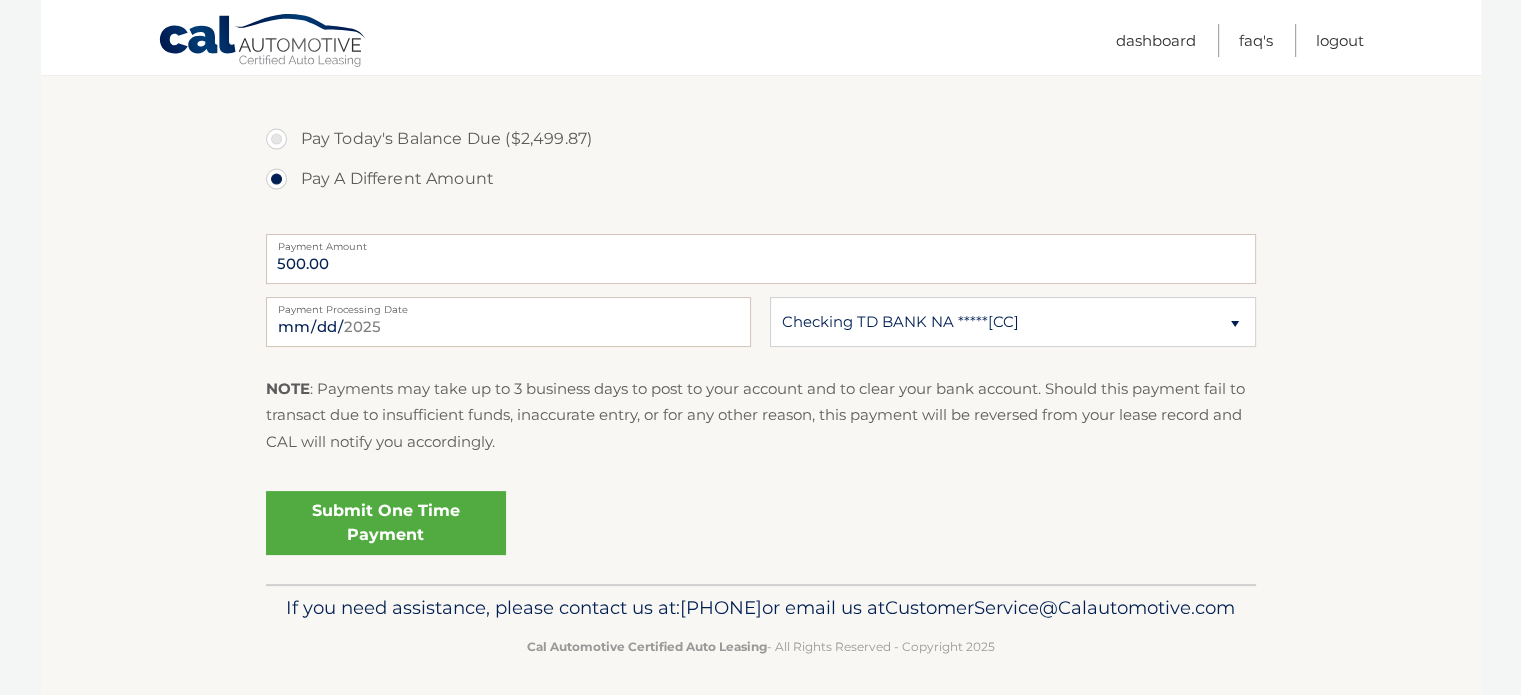 click on "Submit One Time Payment" at bounding box center [386, 523] 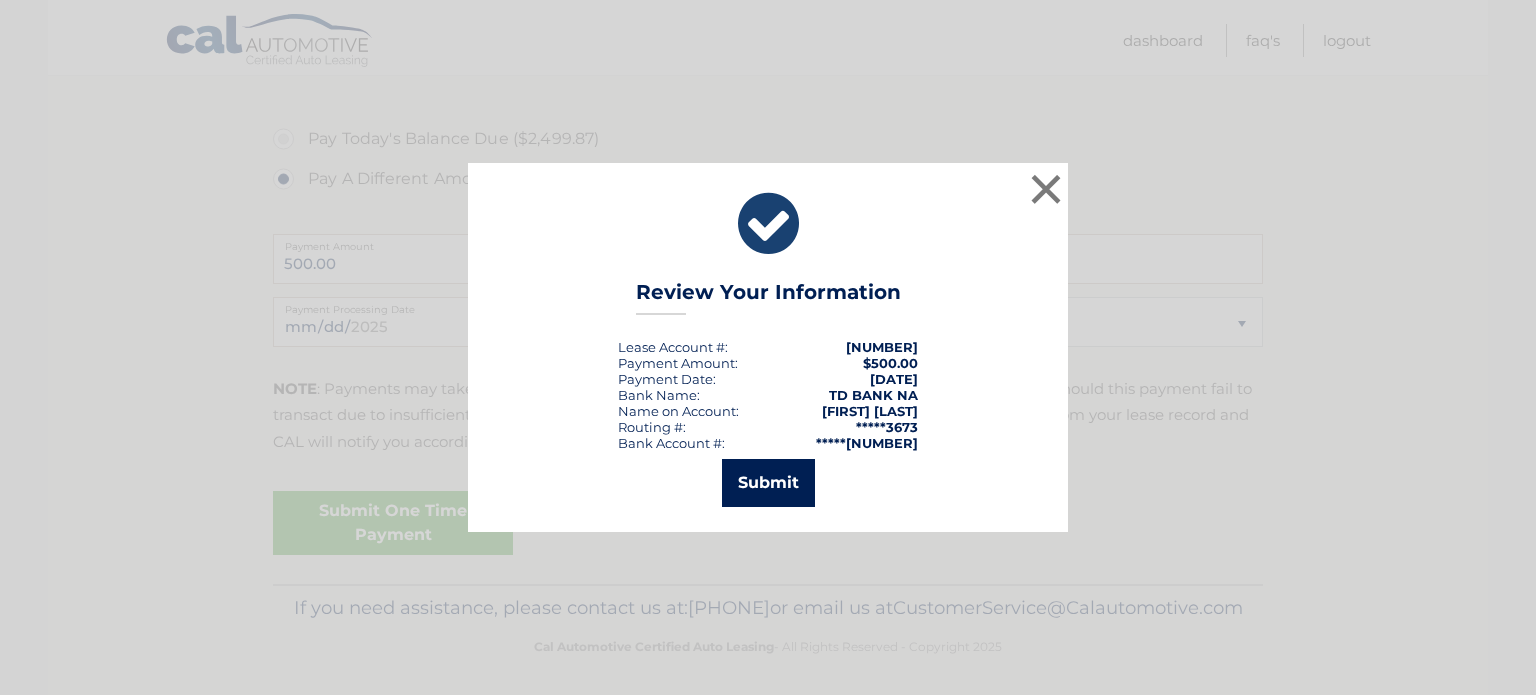 click on "Submit" at bounding box center (768, 483) 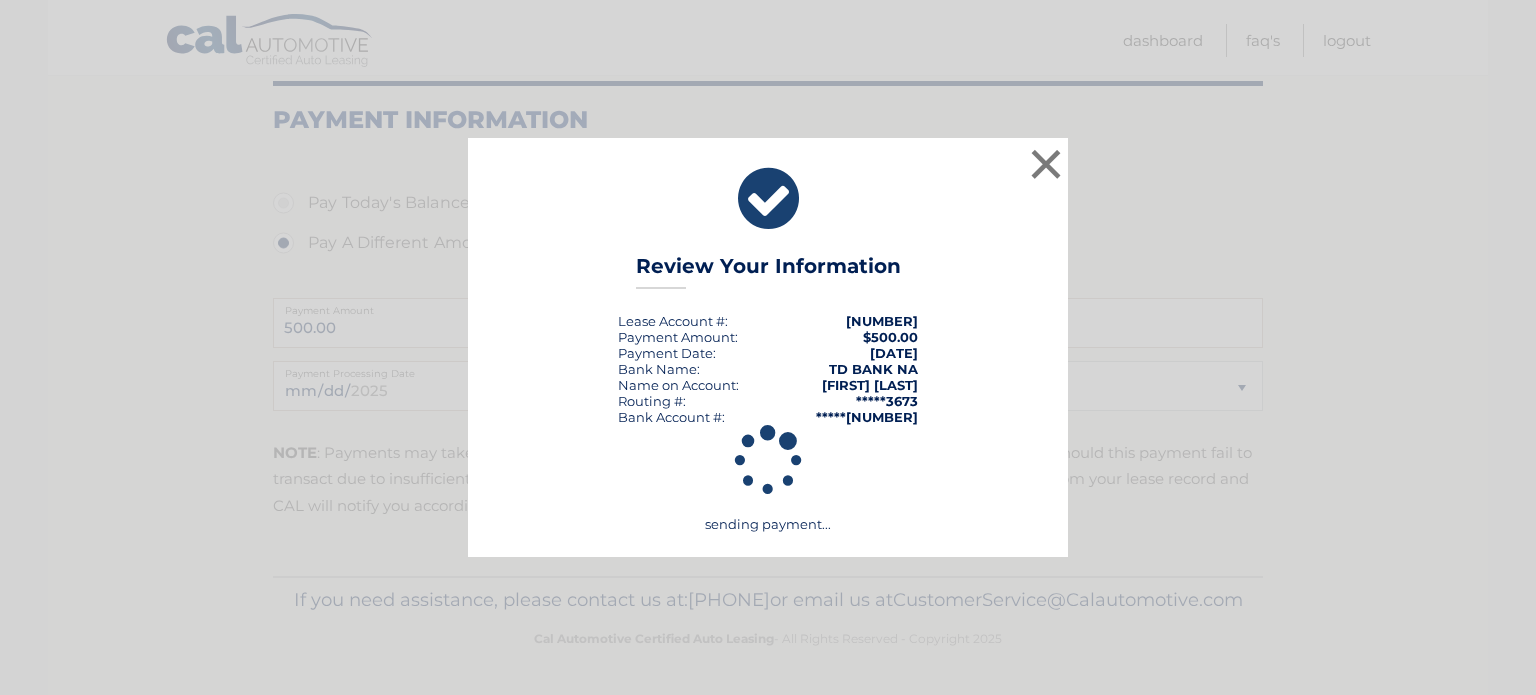 scroll, scrollTop: 268, scrollLeft: 0, axis: vertical 